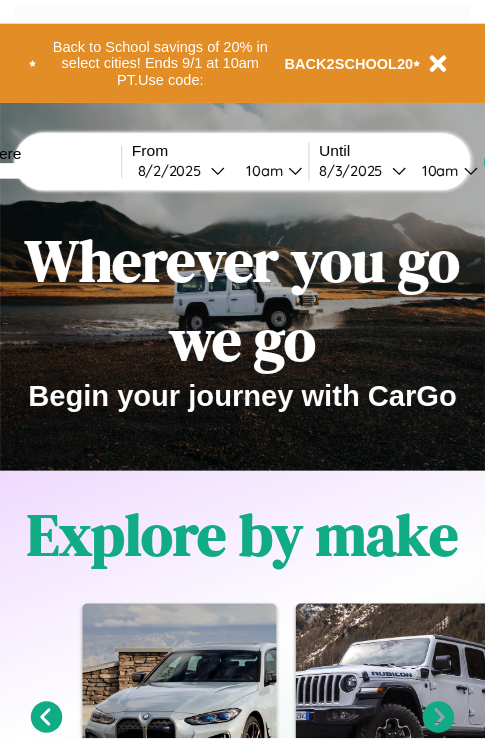 scroll, scrollTop: 0, scrollLeft: 0, axis: both 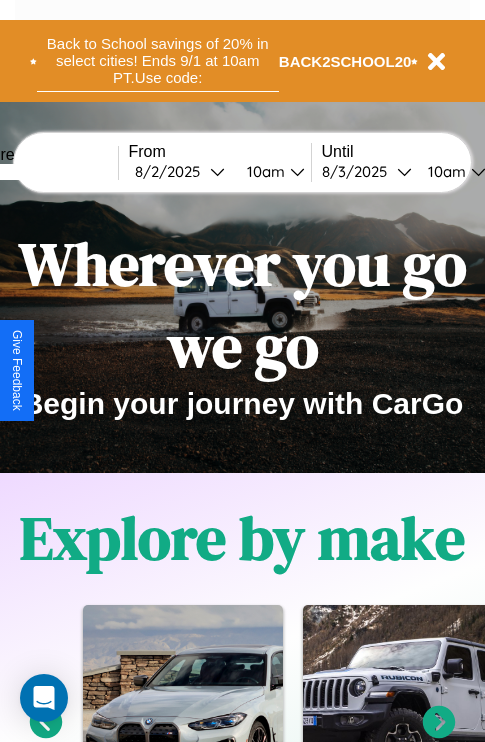 click on "Back to School savings of 20% in select cities! Ends 9/1 at 10am PT.  Use code:" at bounding box center [158, 61] 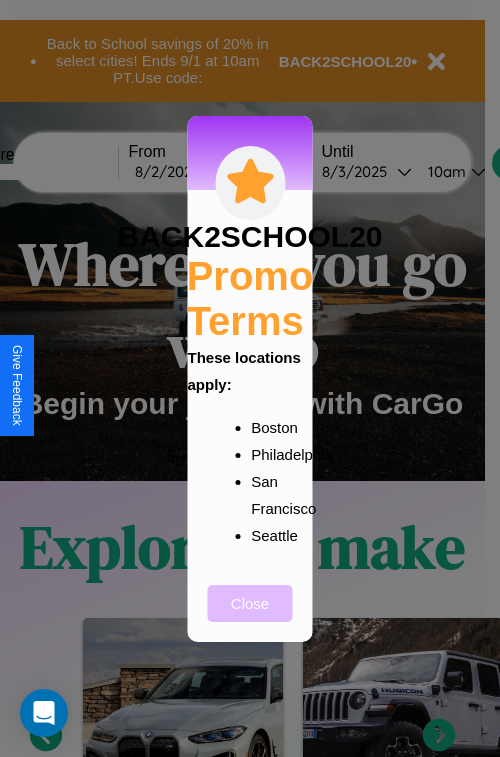 click on "Close" at bounding box center (250, 603) 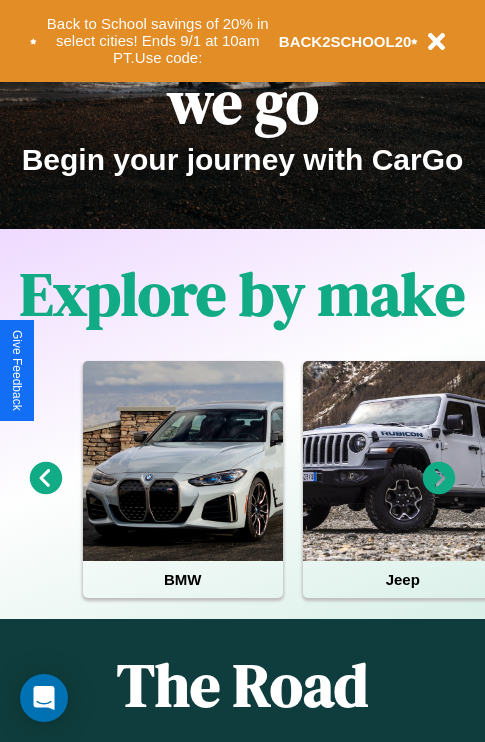 scroll, scrollTop: 308, scrollLeft: 0, axis: vertical 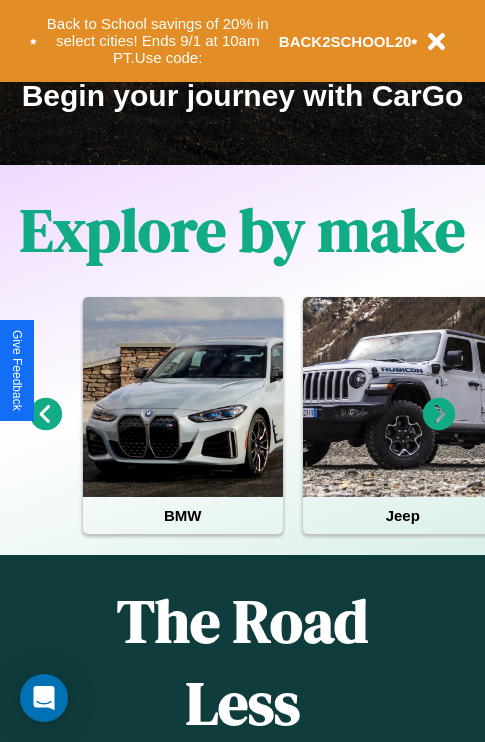 click 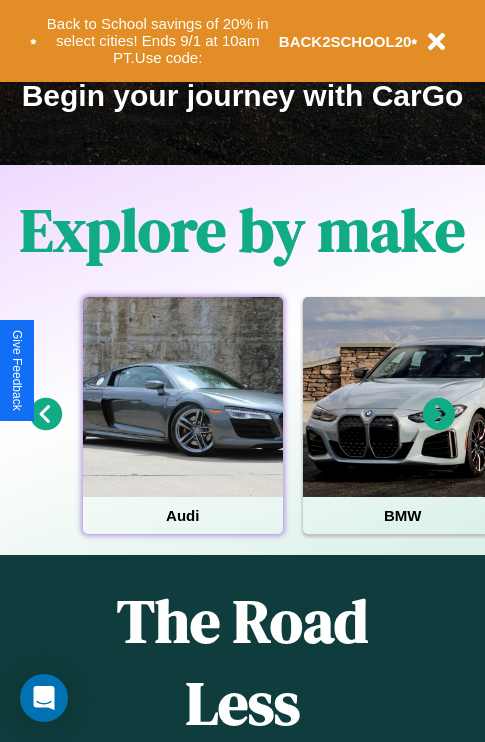 click at bounding box center (183, 397) 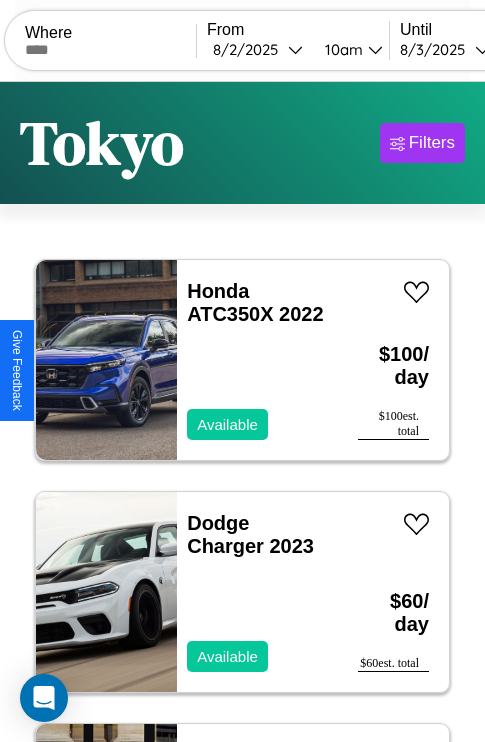 scroll, scrollTop: 95, scrollLeft: 0, axis: vertical 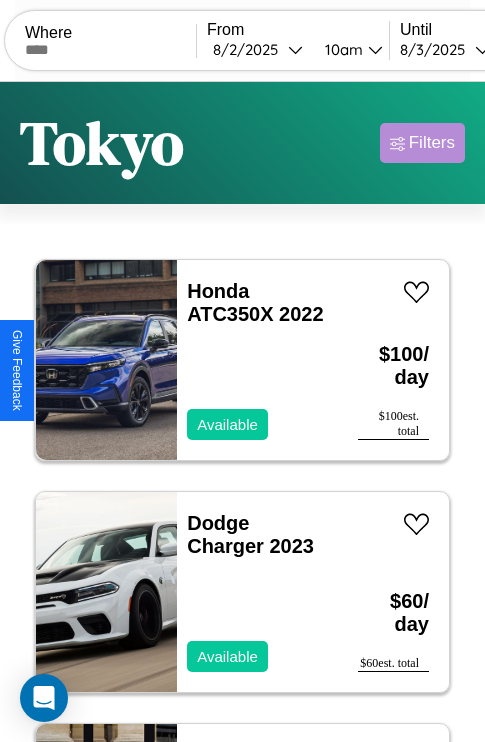 click on "Filters" at bounding box center [432, 143] 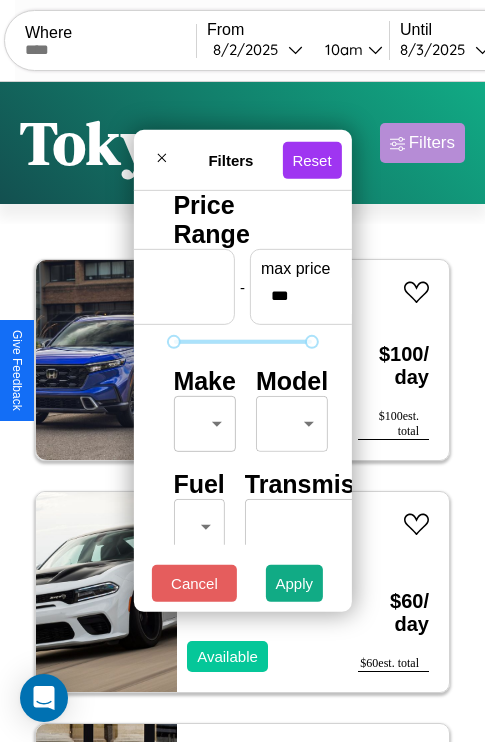 scroll, scrollTop: 162, scrollLeft: 0, axis: vertical 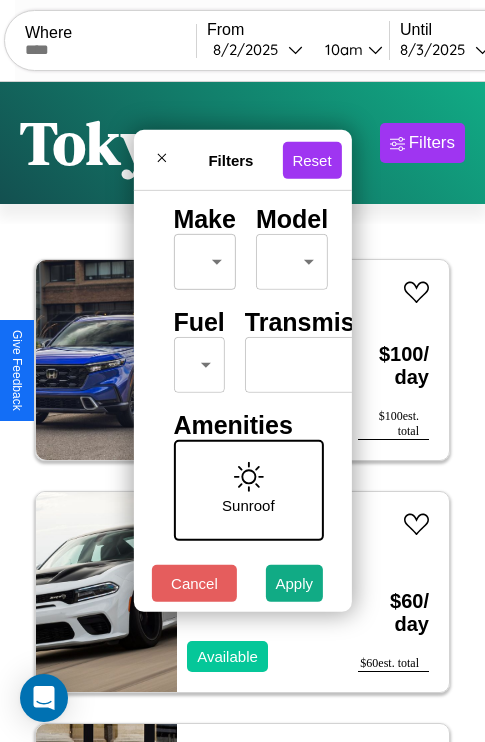 click on "CarGo Where From [DATE] [TIME] Until [DATE] [TIME] Become a Host Login Sign Up [CITY] Filters 102  cars in this area These cars can be picked up in this city. Honda   ATC350X   2022 Available $ 100  / day $ 100  est. total Dodge   Charger   2023 Available $ 60  / day $ 60  est. total Alfa Romeo   164   2014 Available $ 180  / day $ 180  est. total Volvo   V90   2020 Unavailable $ 180  / day $ 180  est. total Hyundai   Ioniq 5   2017 Unavailable $ 140  / day $ 140  est. total Hummer   H1   2022 Available $ 180  / day $ 180  est. total Lincoln   Mark LT   2019 Available $ 130  / day $ 130  est. total Fiat   Freemont   2018 Available $ 110  / day $ 110  est. total Bentley   Mulsanne   2018 Available $ 90  / day $ 90  est. total Hummer   H3T   2022 Available $ 180  / day $ 180  est. total Lexus   CT   2022 Available $ 130  / day $ 130  est. total Ford   Expedition MAX   2018 Available $ 190  / day $ 190  est. total Volkswagen   GTI   2020 Available $ 180  / day $ 180  est. total Land Rover     2014 $ 50 $" at bounding box center (242, 412) 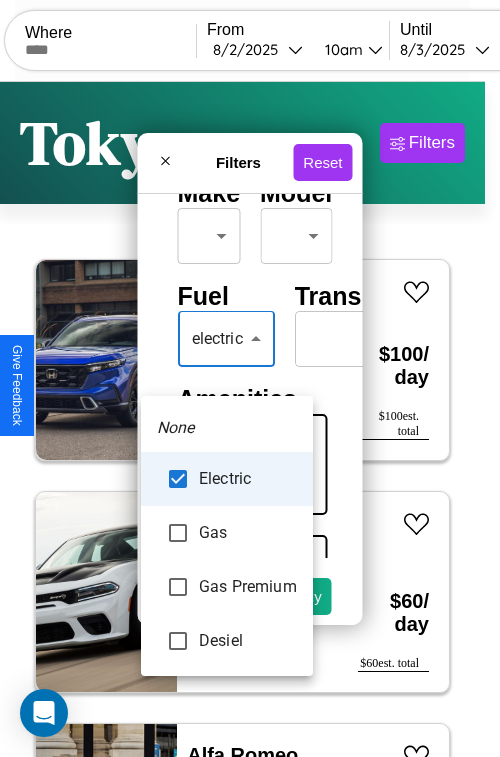 type on "********" 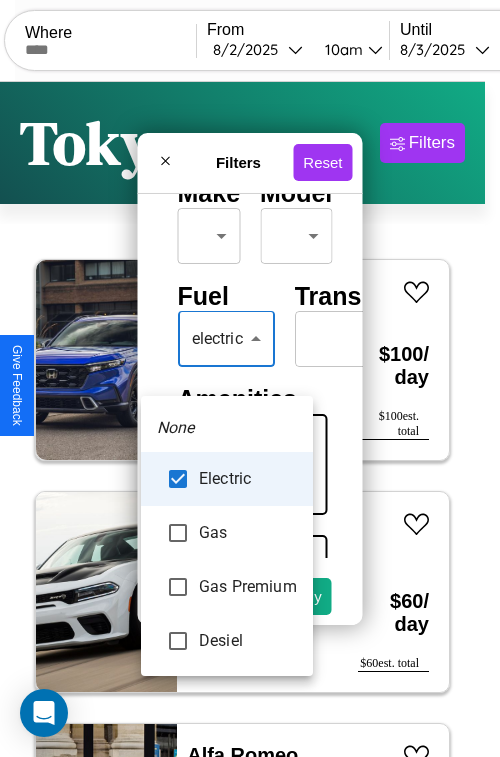 click at bounding box center (250, 378) 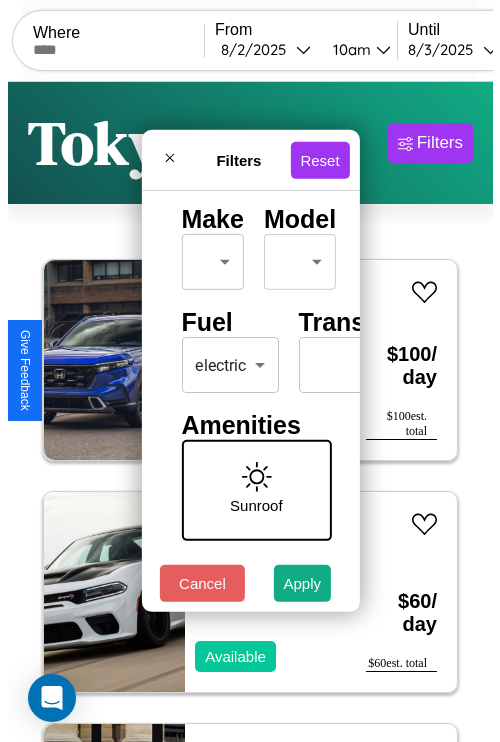 scroll, scrollTop: 0, scrollLeft: 124, axis: horizontal 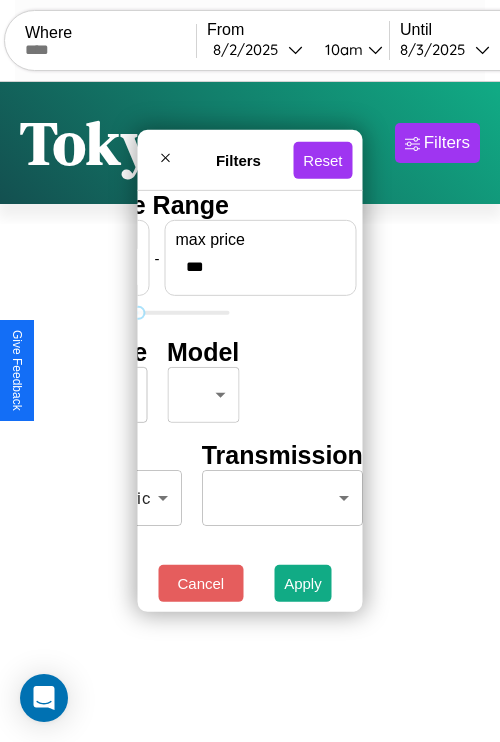 type on "***" 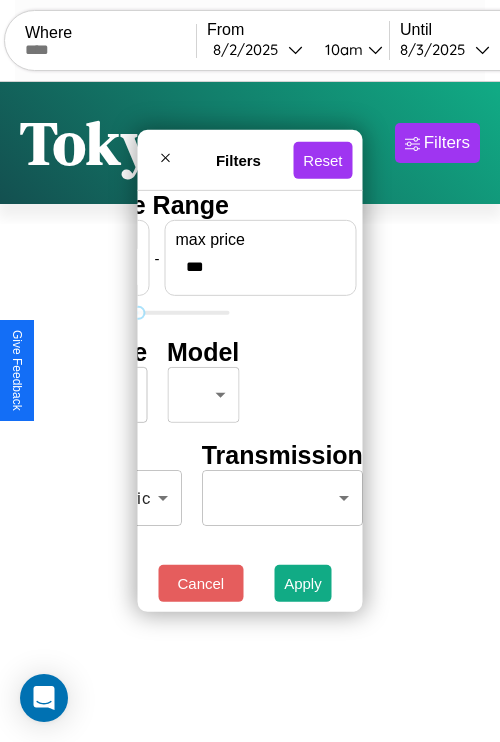 scroll, scrollTop: 0, scrollLeft: 0, axis: both 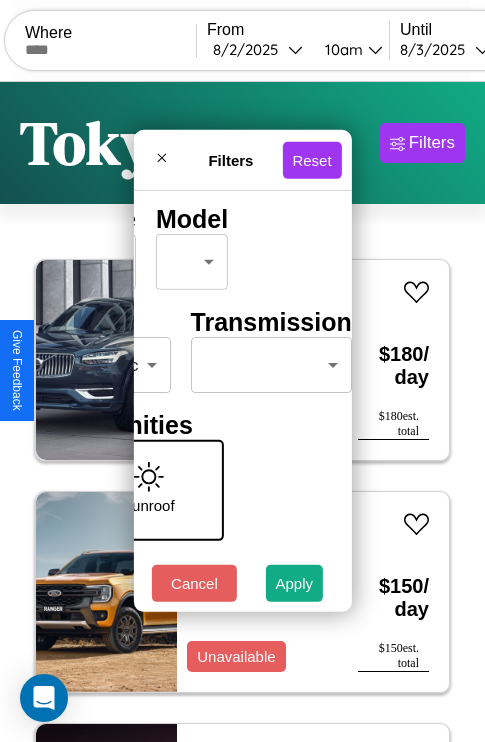 type on "**" 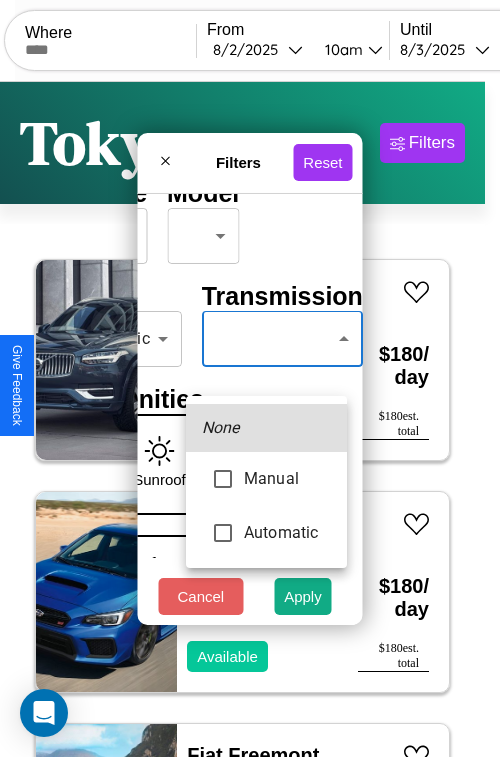 type on "******" 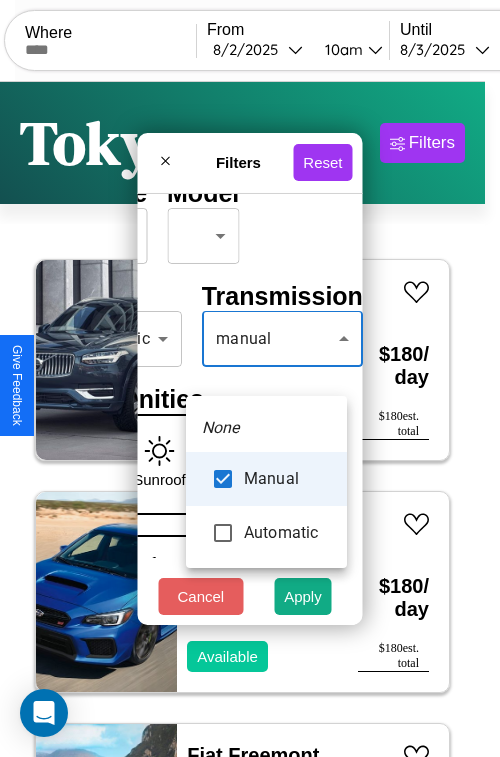 click at bounding box center (250, 378) 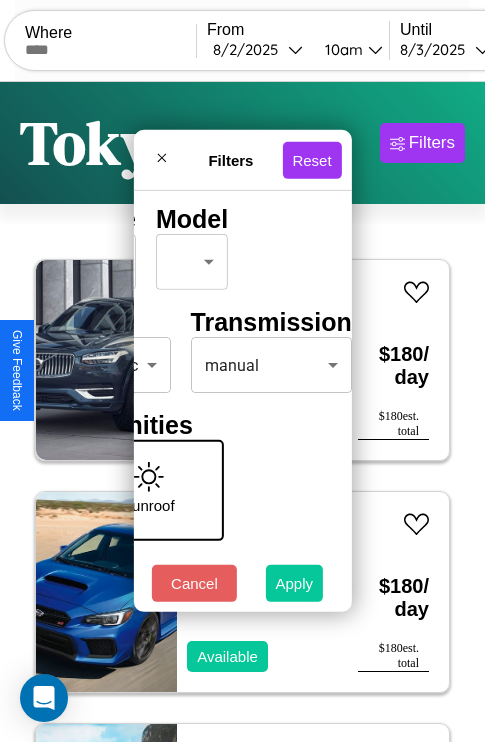 click on "Apply" at bounding box center (295, 583) 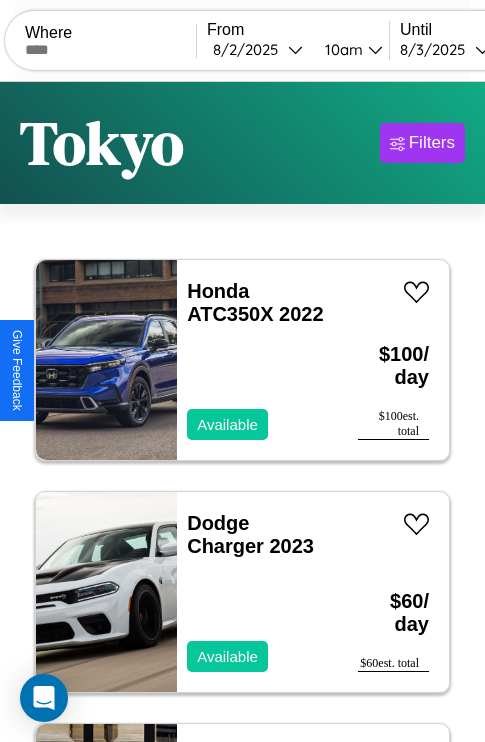 scroll, scrollTop: 0, scrollLeft: 0, axis: both 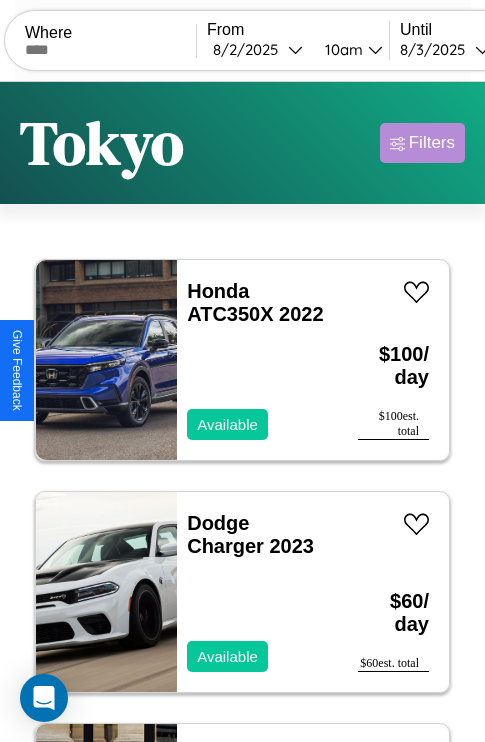 click on "Filters" at bounding box center (432, 143) 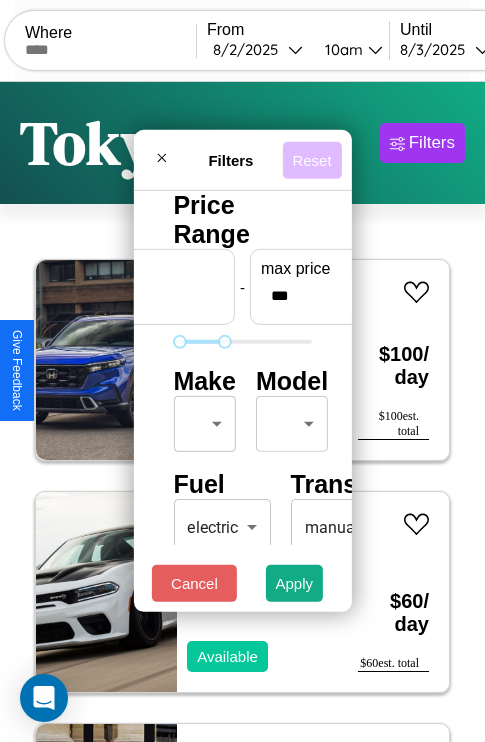 click on "Reset" at bounding box center [311, 159] 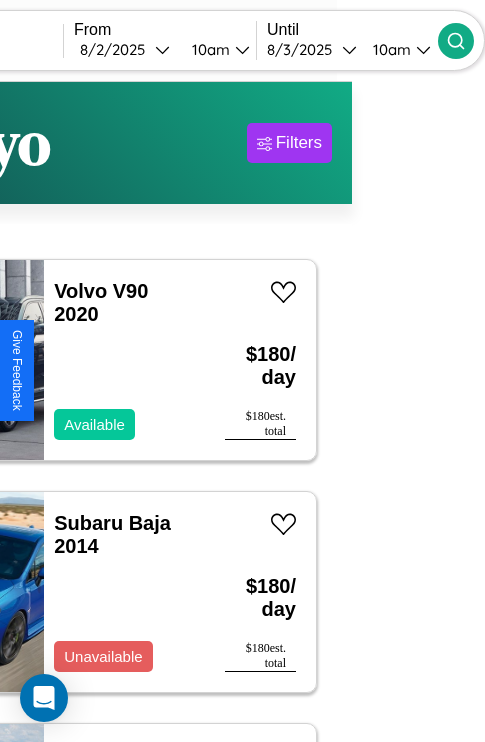 type on "*********" 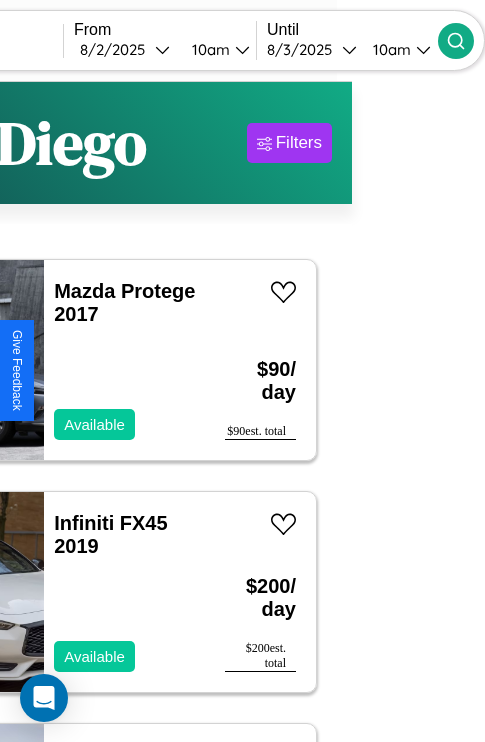 scroll, scrollTop: 95, scrollLeft: 35, axis: both 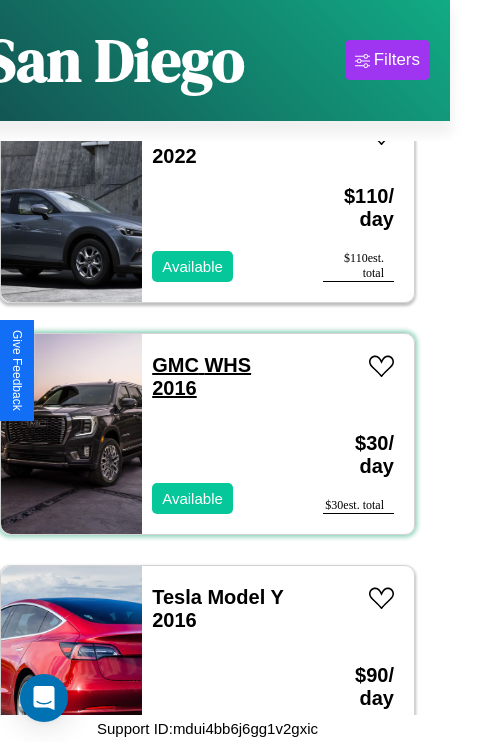 click on "GMC   WHS   2016" at bounding box center [201, 376] 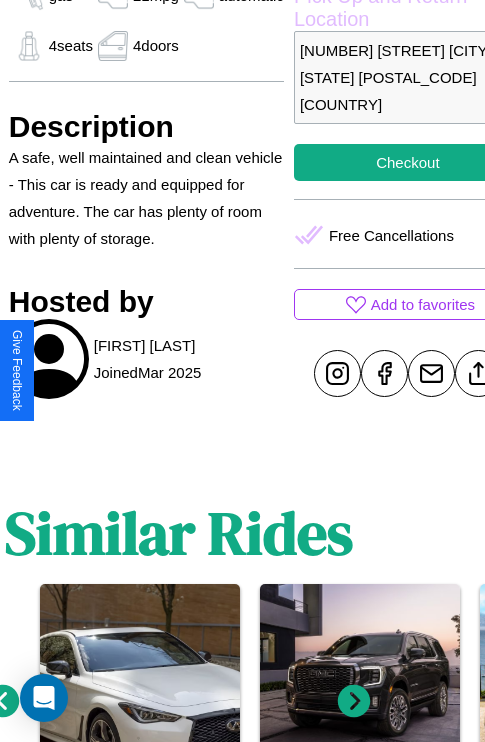 scroll, scrollTop: 736, scrollLeft: 64, axis: both 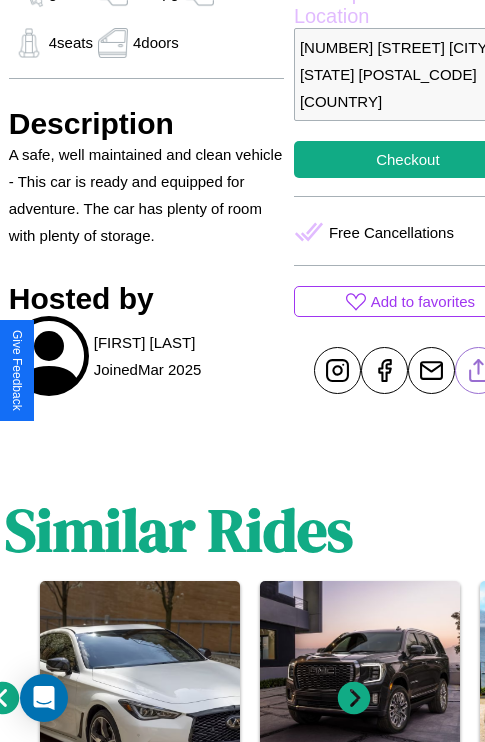 click 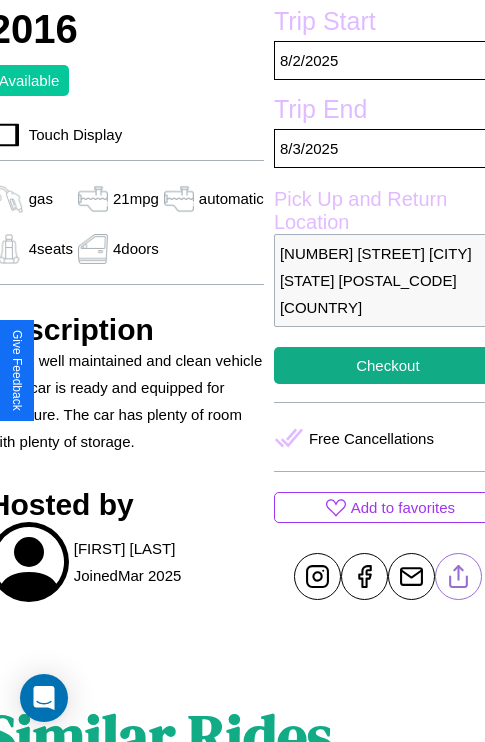 scroll, scrollTop: 525, scrollLeft: 84, axis: both 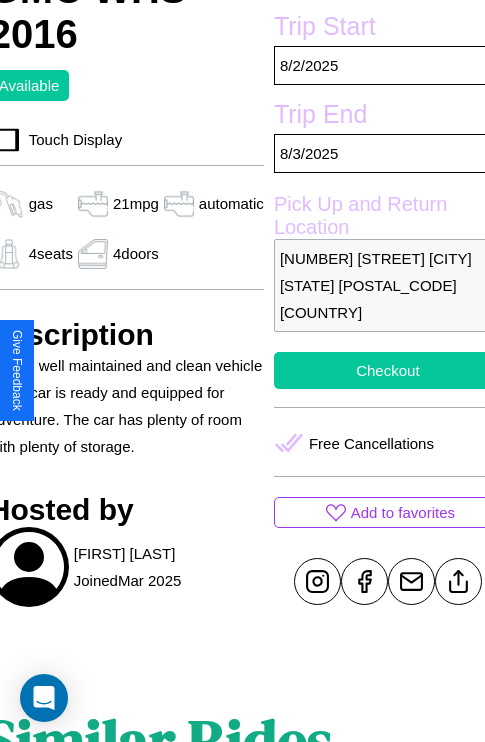 click on "Checkout" at bounding box center [388, 370] 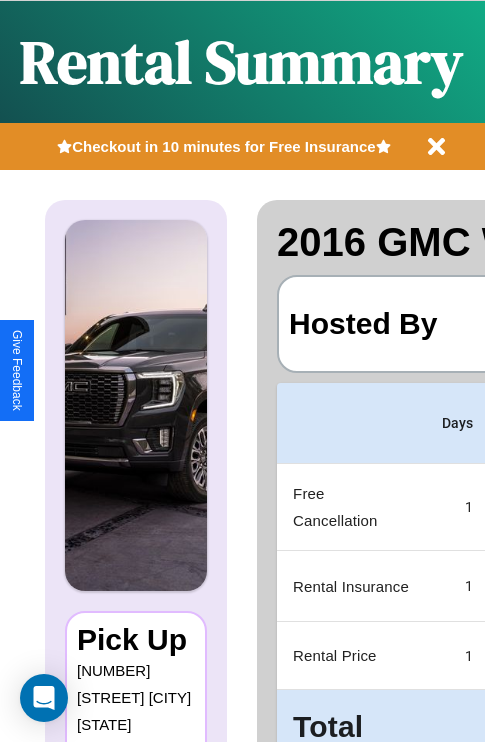 scroll, scrollTop: 0, scrollLeft: 378, axis: horizontal 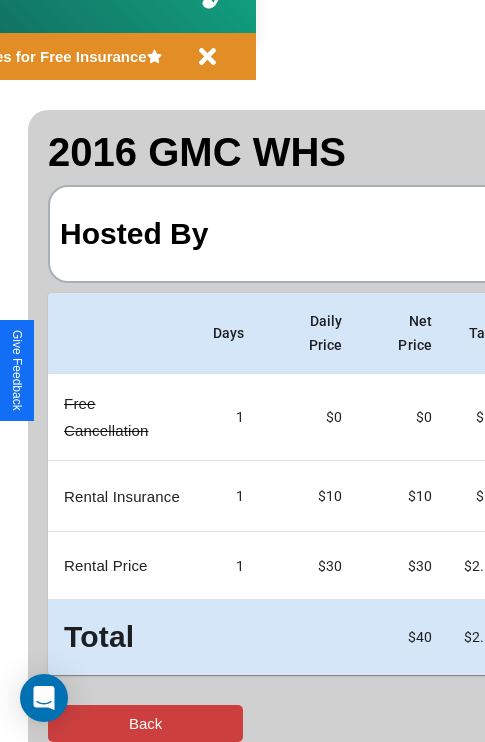click on "Back" at bounding box center [145, 723] 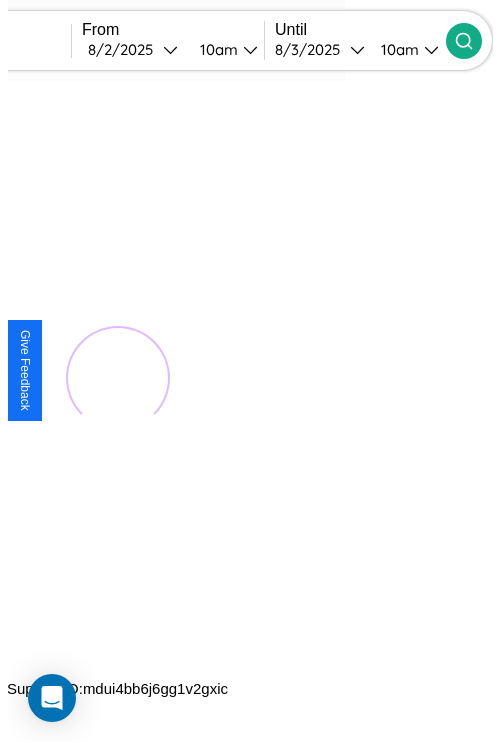 scroll, scrollTop: 0, scrollLeft: 0, axis: both 